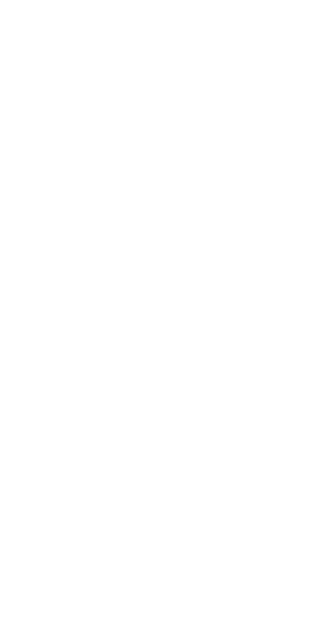 scroll, scrollTop: 0, scrollLeft: 0, axis: both 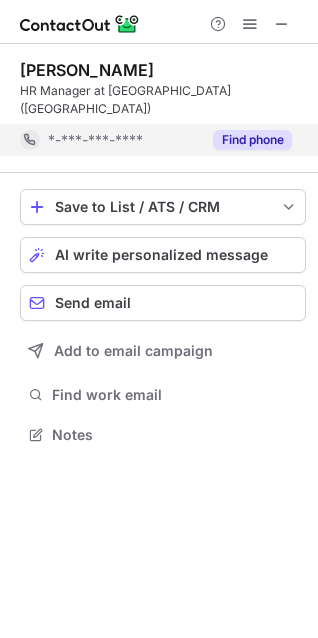 click on "Find phone" at bounding box center [252, 140] 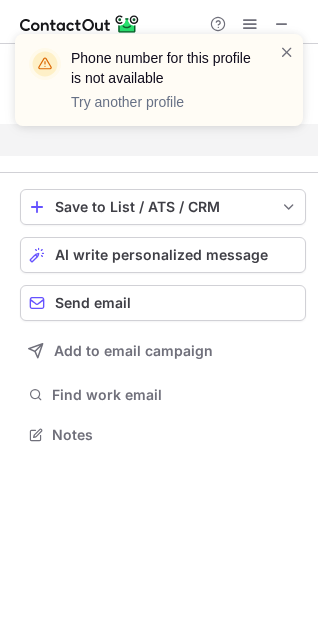 scroll, scrollTop: 370, scrollLeft: 318, axis: both 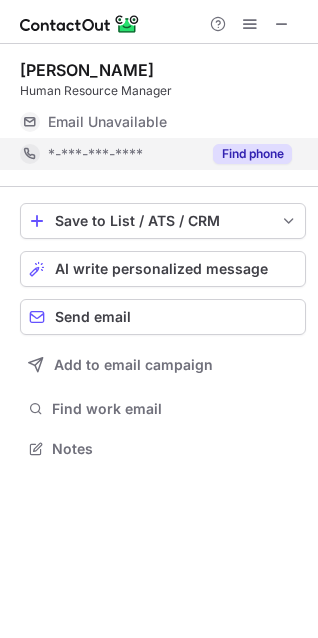 click on "Find phone" at bounding box center [252, 154] 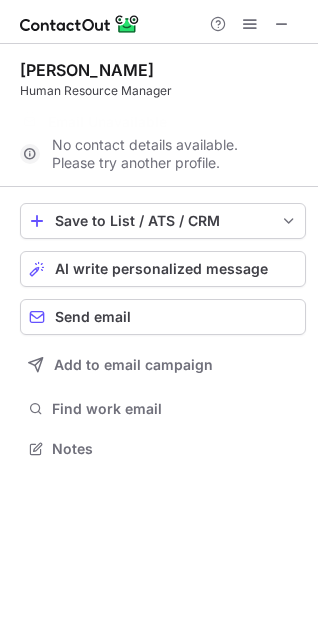 scroll, scrollTop: 402, scrollLeft: 318, axis: both 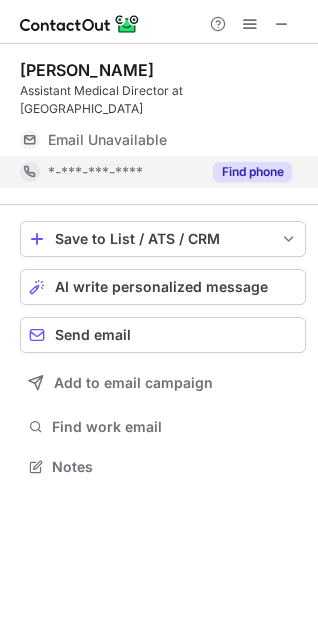 click on "Find phone" at bounding box center [252, 172] 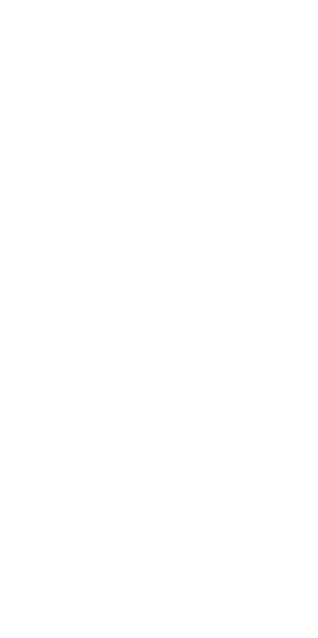 scroll, scrollTop: 0, scrollLeft: 0, axis: both 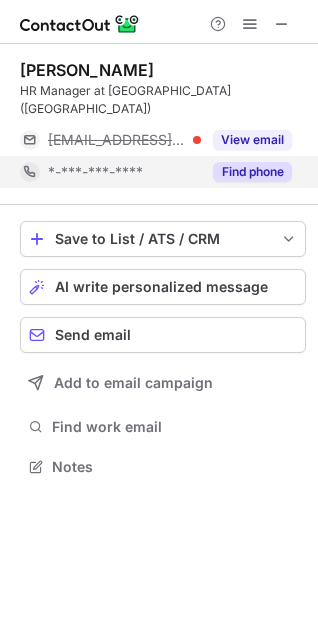 click on "Find phone" at bounding box center [252, 172] 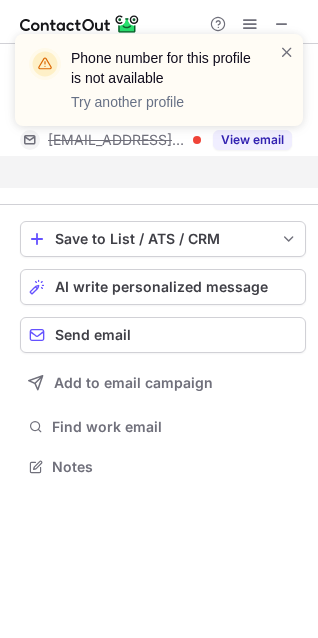 scroll, scrollTop: 402, scrollLeft: 318, axis: both 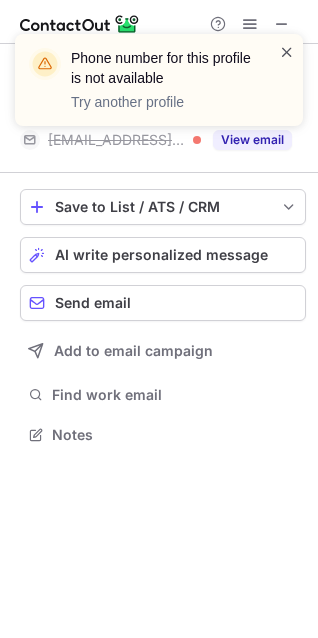 click at bounding box center (287, 52) 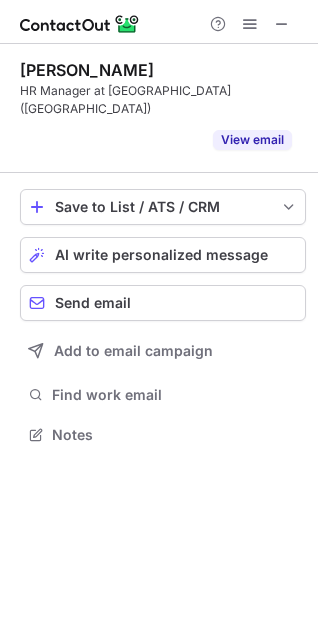 scroll, scrollTop: 370, scrollLeft: 318, axis: both 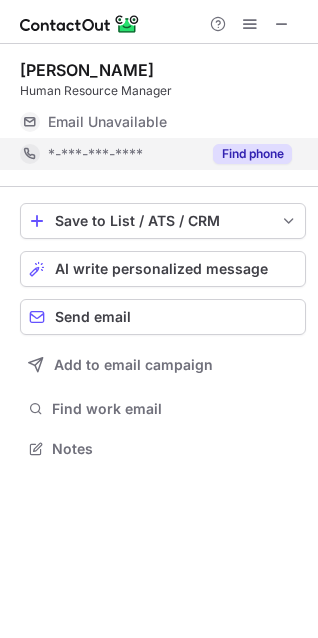 click on "Find phone" at bounding box center (252, 154) 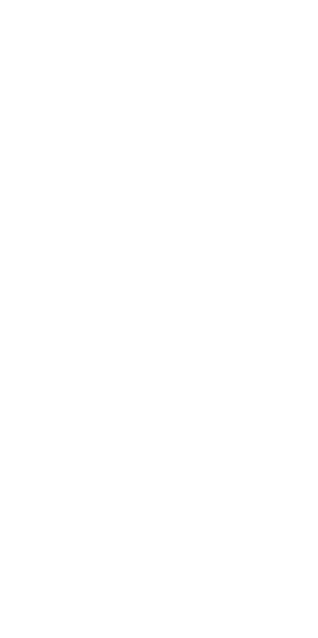 scroll, scrollTop: 0, scrollLeft: 0, axis: both 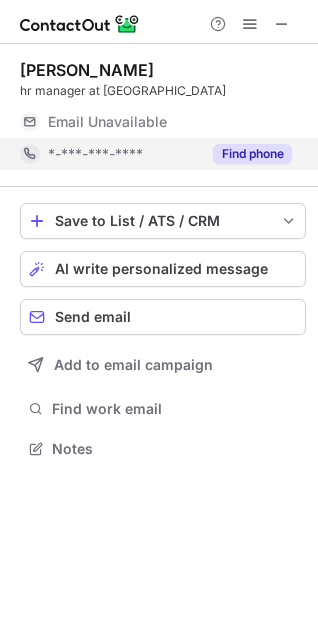 click on "Find phone" at bounding box center [252, 154] 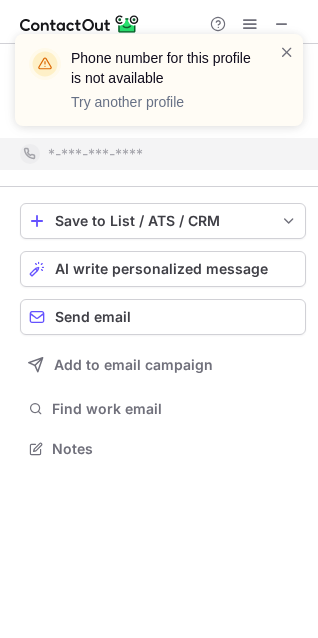 scroll, scrollTop: 402, scrollLeft: 318, axis: both 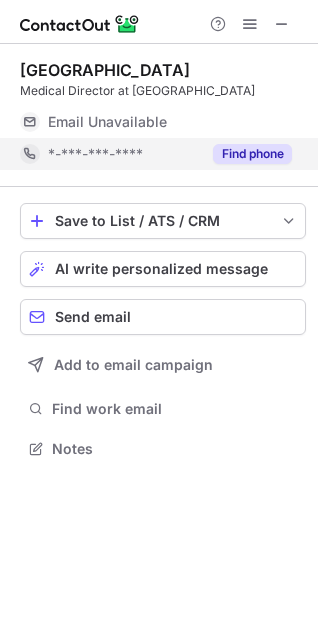 click on "Find phone" at bounding box center (252, 154) 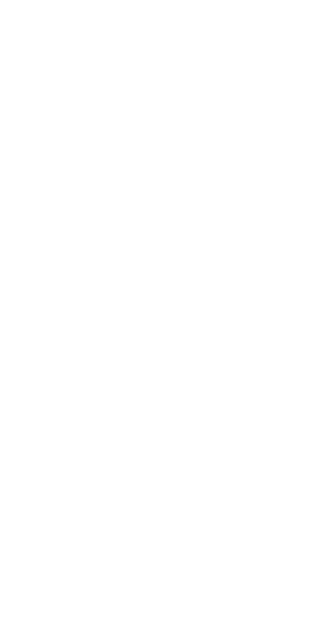 scroll, scrollTop: 0, scrollLeft: 0, axis: both 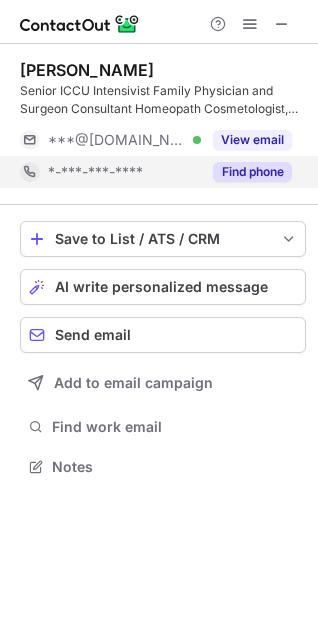 click on "Find phone" at bounding box center [252, 172] 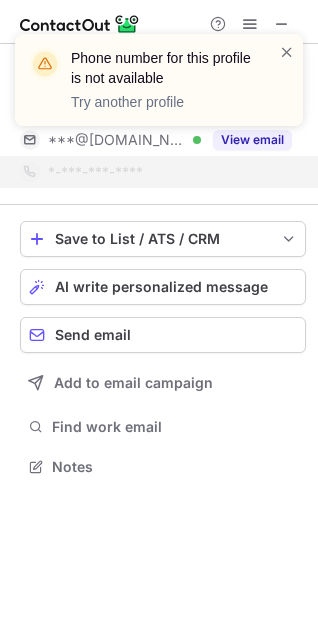 click on "Phone number for this profile is not available Try another profile" at bounding box center (159, 88) 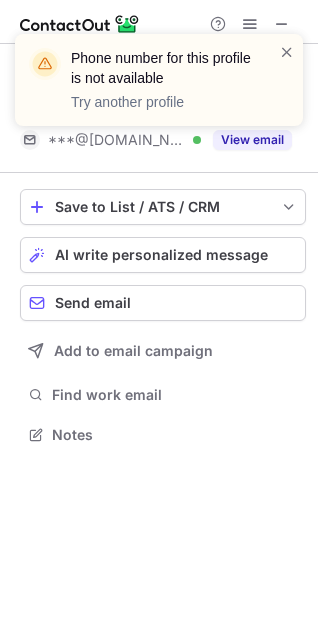 scroll, scrollTop: 420, scrollLeft: 318, axis: both 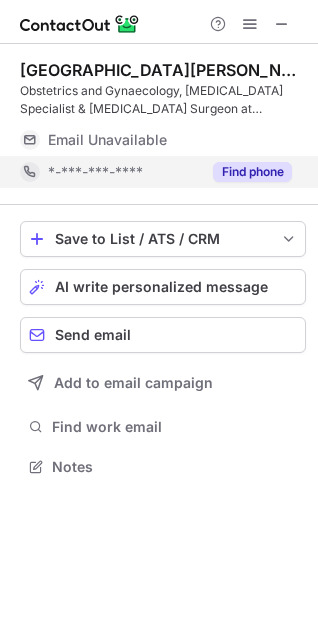 click on "Find phone" at bounding box center (252, 172) 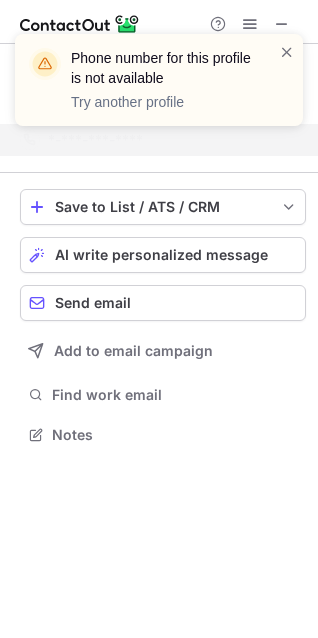 scroll, scrollTop: 420, scrollLeft: 318, axis: both 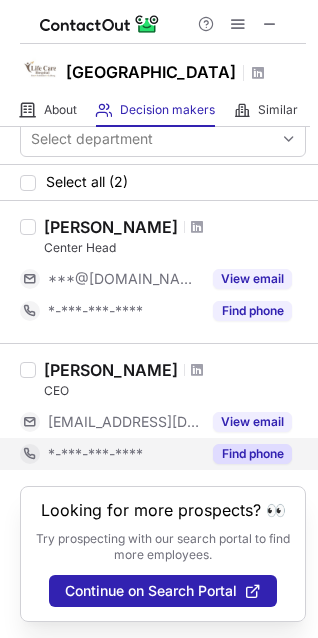 click on "Find phone" at bounding box center (252, 454) 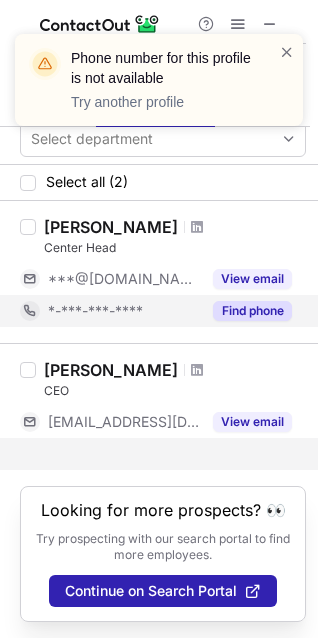 scroll, scrollTop: 0, scrollLeft: 0, axis: both 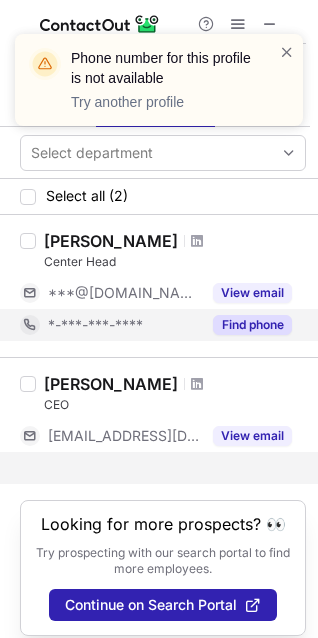 click on "Drshilpa Bodele Center Head ***@gmail.com View email *-***-***-**** Find phone" at bounding box center [171, 286] 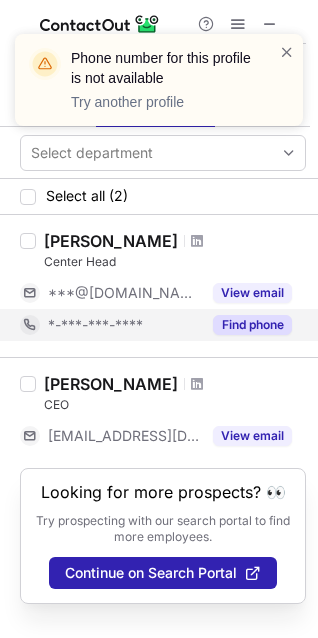 click on "Find phone" at bounding box center (252, 325) 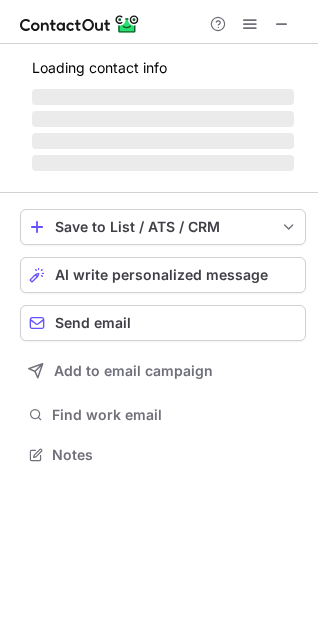 scroll, scrollTop: 10, scrollLeft: 9, axis: both 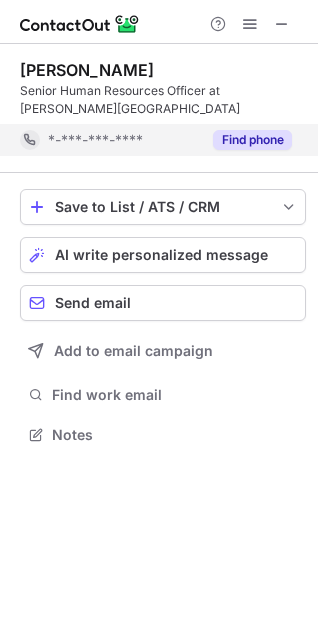 click on "Find phone" at bounding box center (252, 140) 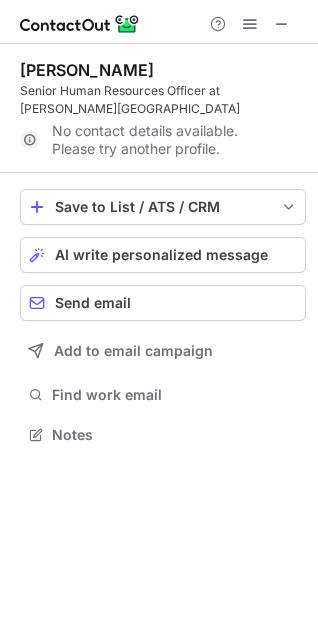 scroll, scrollTop: 440, scrollLeft: 318, axis: both 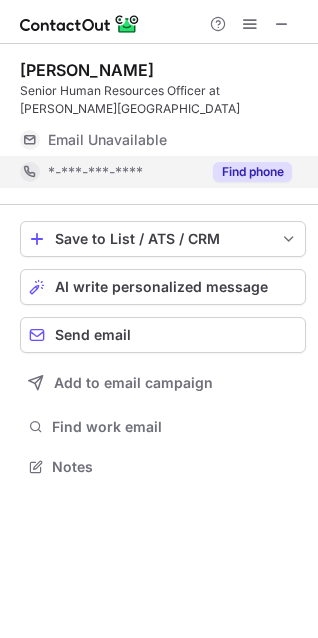 click on "Find phone" at bounding box center (252, 172) 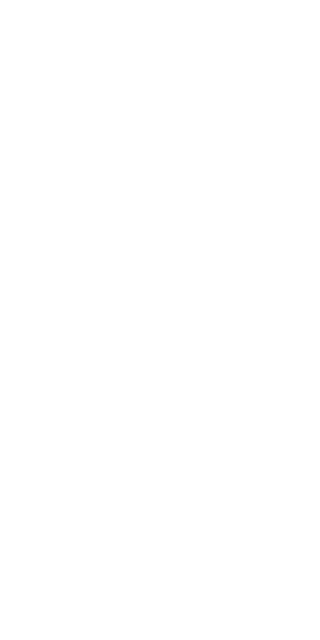 scroll, scrollTop: 0, scrollLeft: 0, axis: both 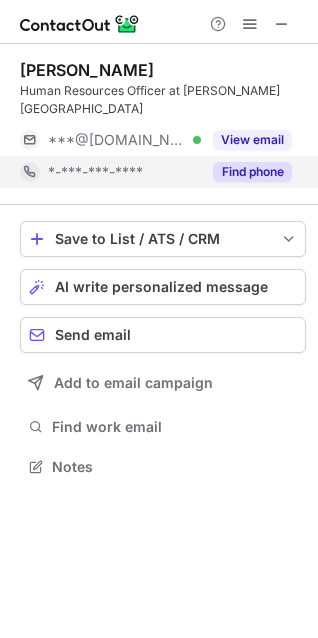 click on "Find phone" at bounding box center [252, 172] 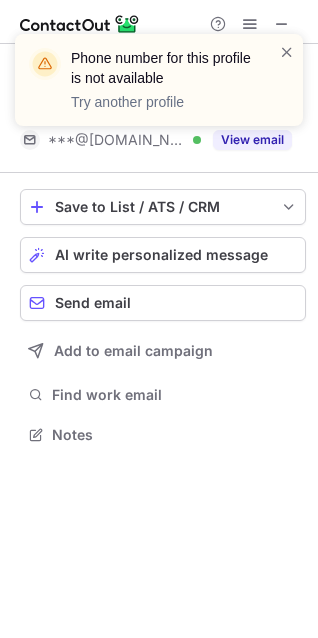 scroll, scrollTop: 420, scrollLeft: 318, axis: both 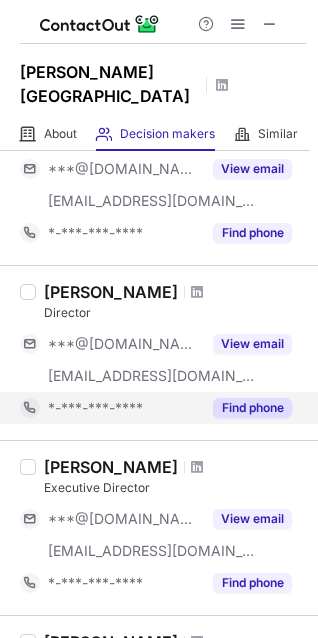 click on "Find phone" at bounding box center [252, 408] 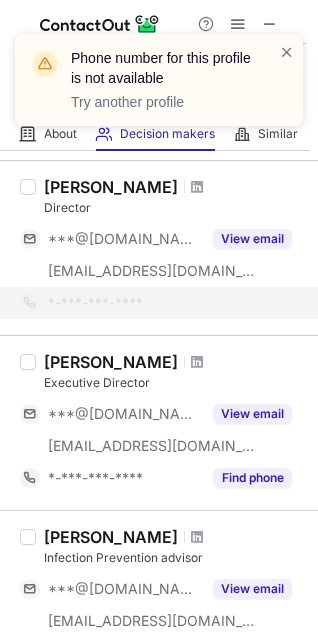 scroll, scrollTop: 439, scrollLeft: 0, axis: vertical 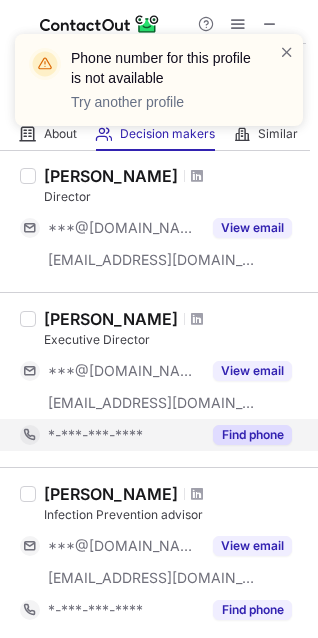 click on "Find phone" at bounding box center [252, 435] 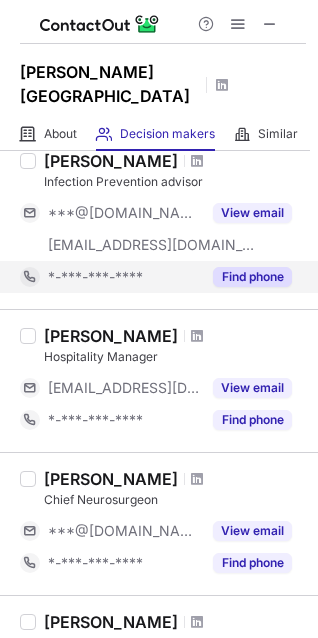 scroll, scrollTop: 746, scrollLeft: 0, axis: vertical 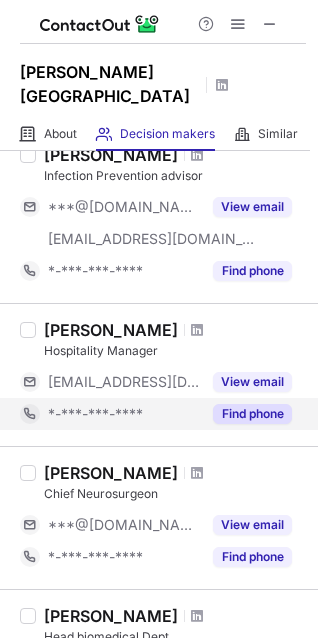 click on "Find phone" at bounding box center [252, 414] 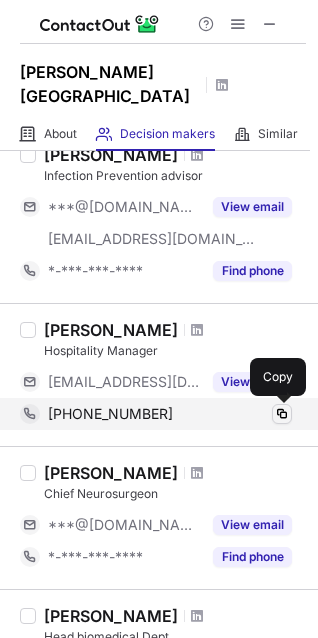 click at bounding box center (282, 414) 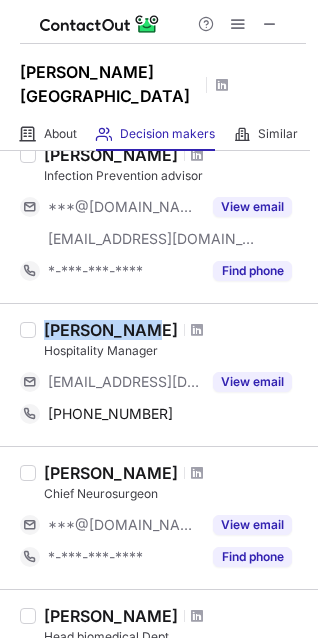 drag, startPoint x: 131, startPoint y: 329, endPoint x: 48, endPoint y: 325, distance: 83.09633 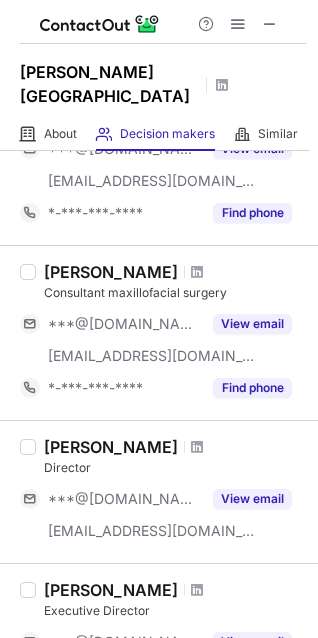 scroll, scrollTop: 0, scrollLeft: 0, axis: both 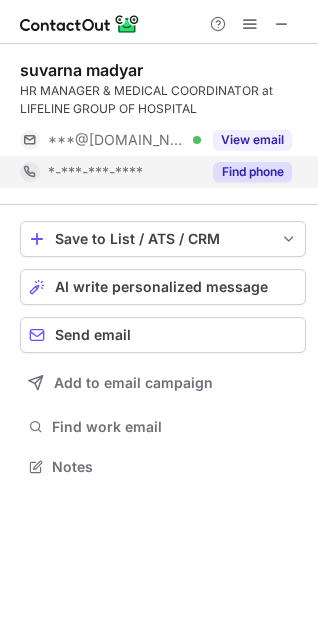 click on "Find phone" at bounding box center [252, 172] 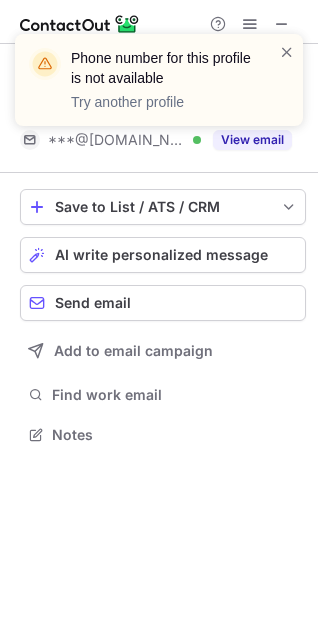 scroll, scrollTop: 420, scrollLeft: 318, axis: both 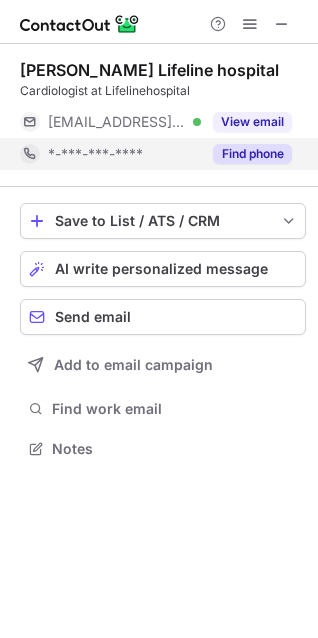 click on "Find phone" at bounding box center (252, 154) 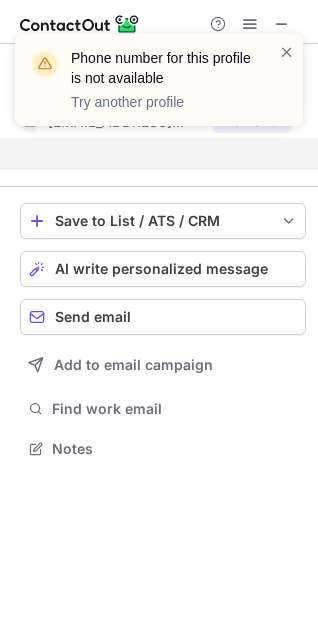 scroll, scrollTop: 402, scrollLeft: 318, axis: both 